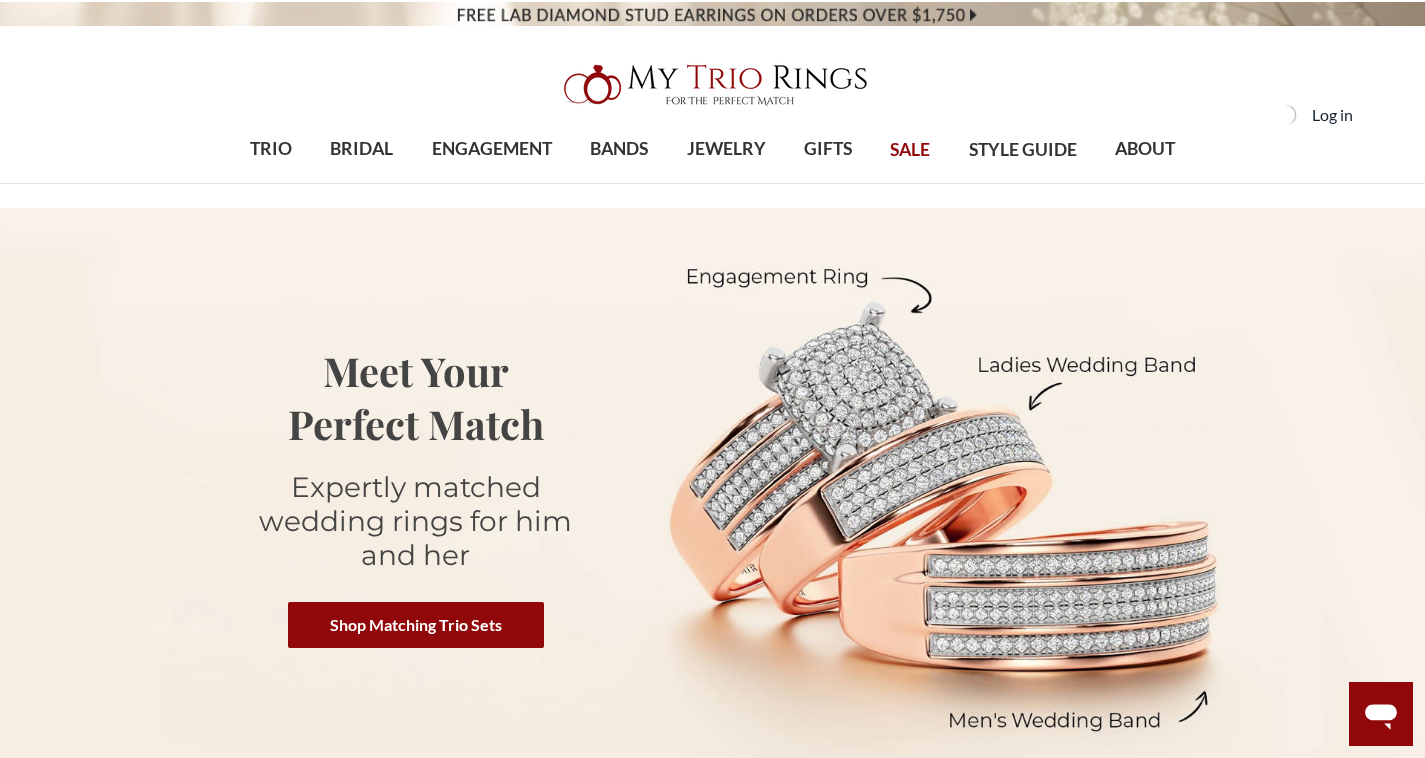 scroll, scrollTop: 0, scrollLeft: 0, axis: both 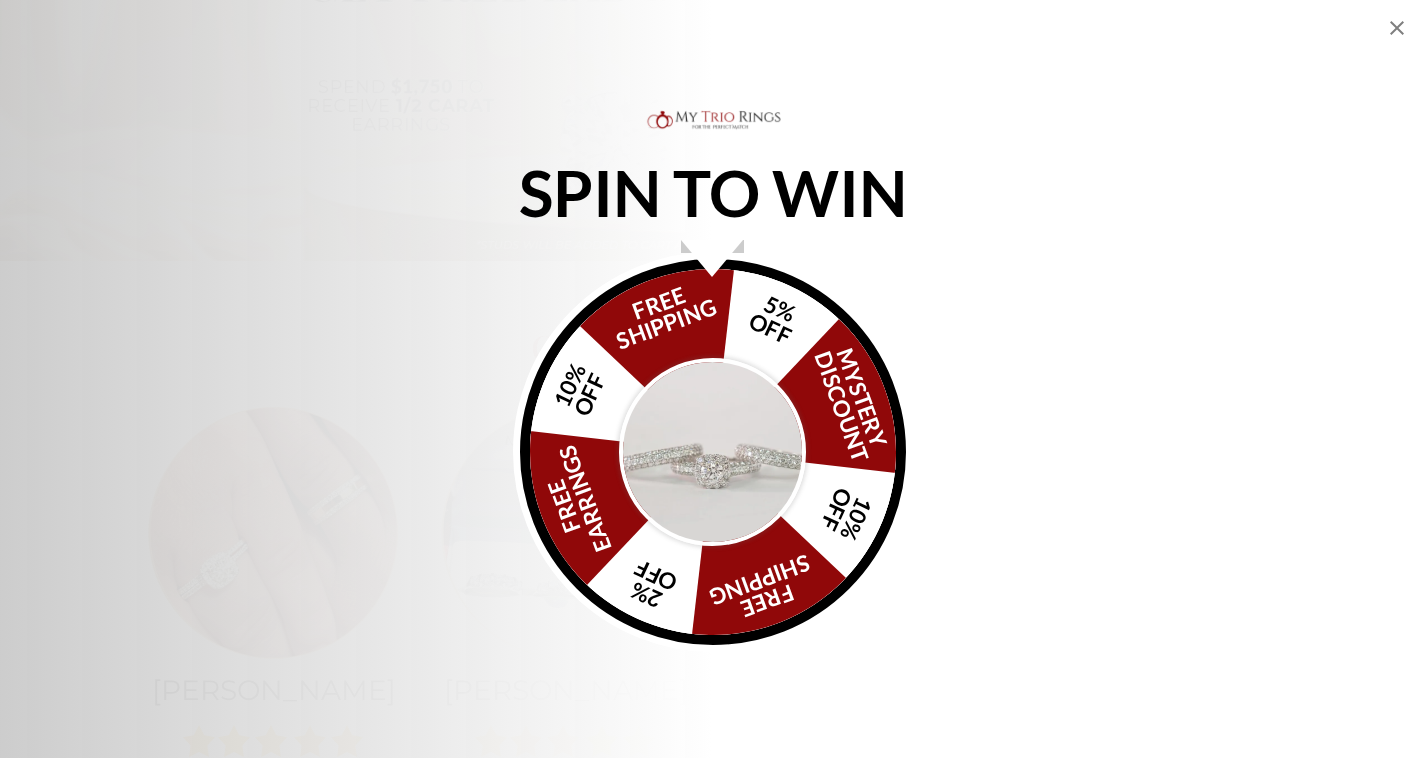 click 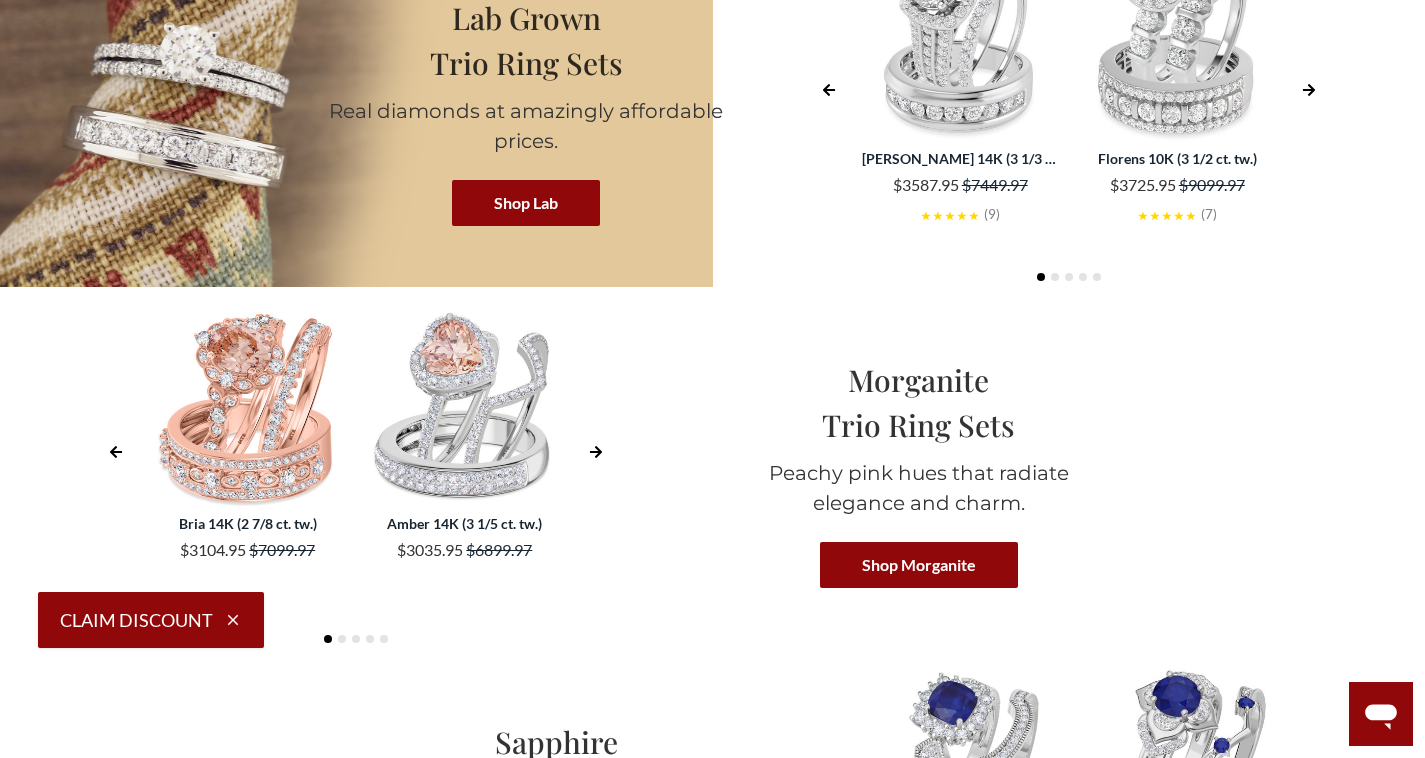 scroll, scrollTop: 4000, scrollLeft: 0, axis: vertical 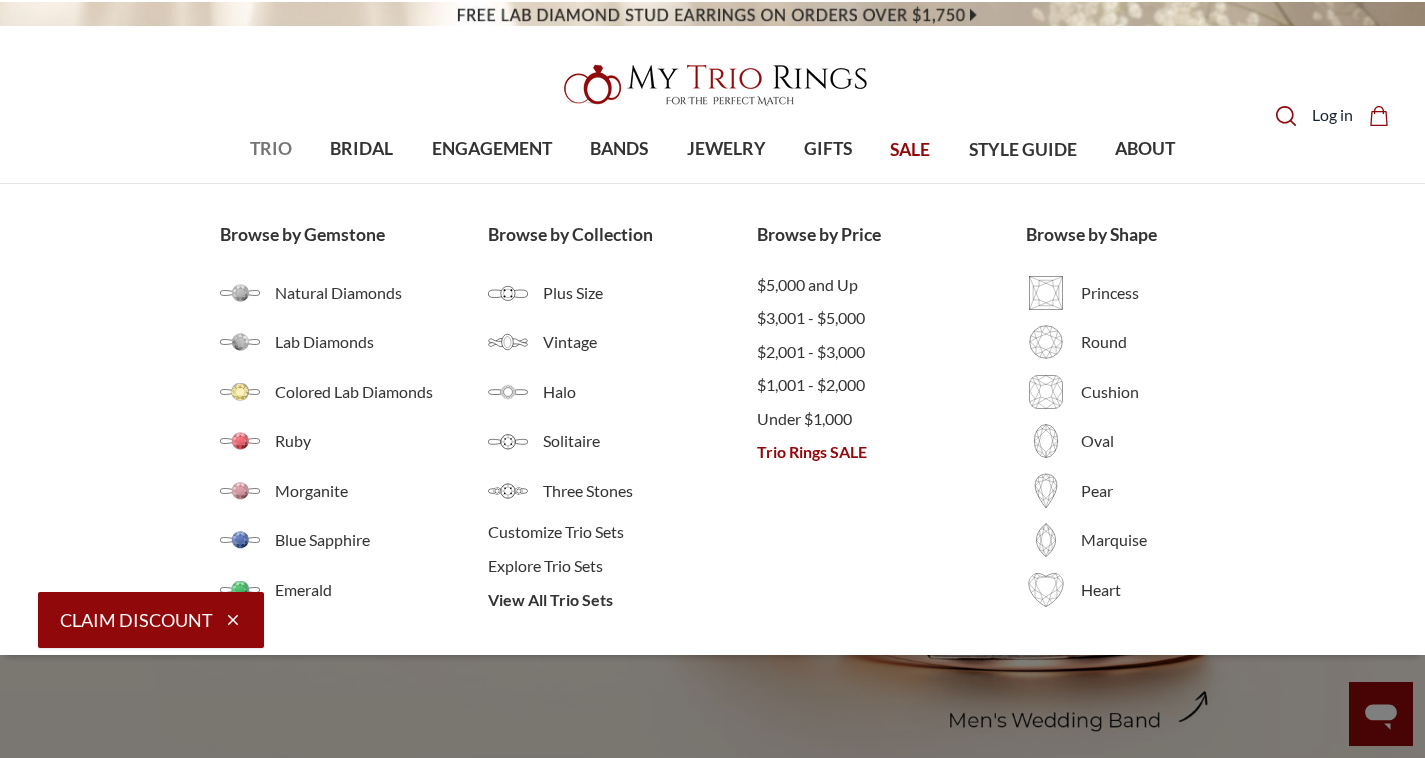 click on "TRIO" at bounding box center [271, 149] 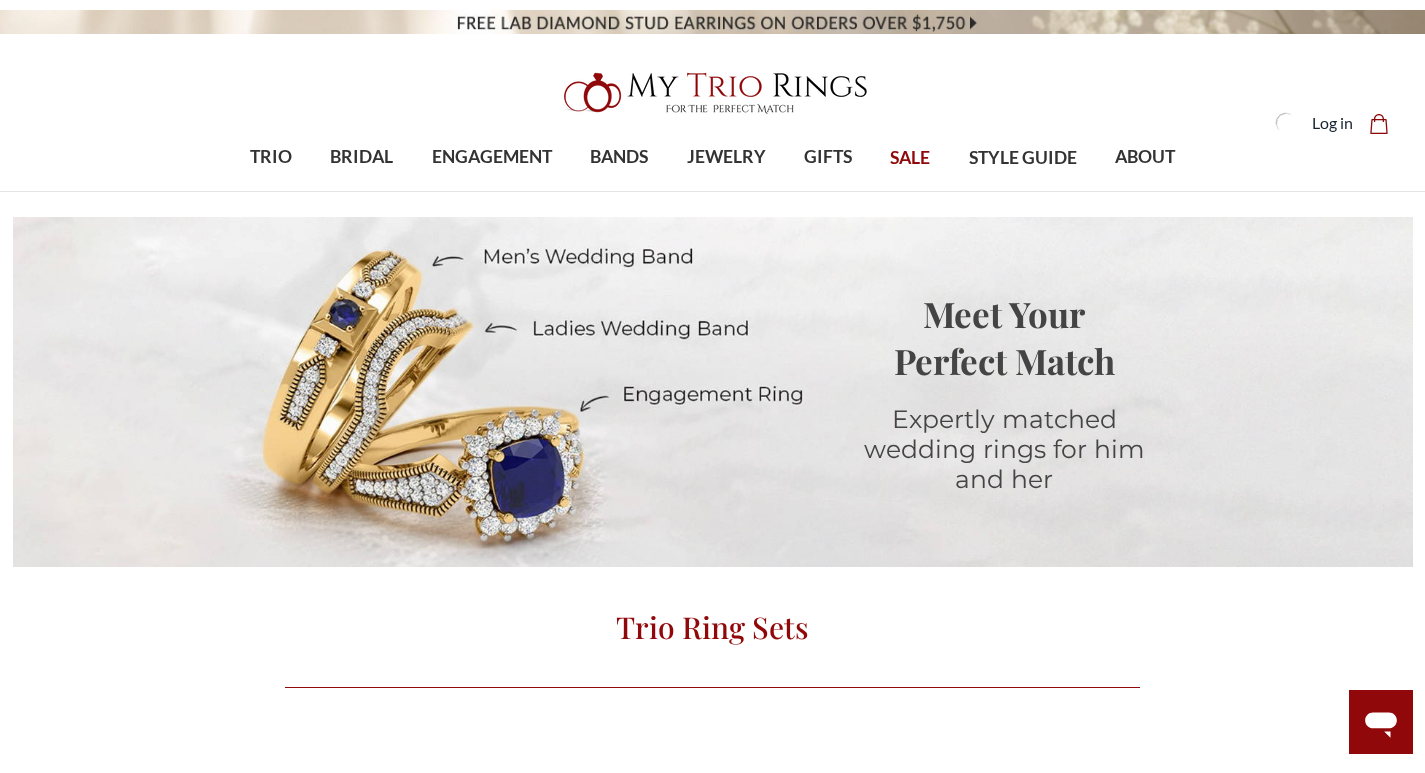scroll, scrollTop: 0, scrollLeft: 0, axis: both 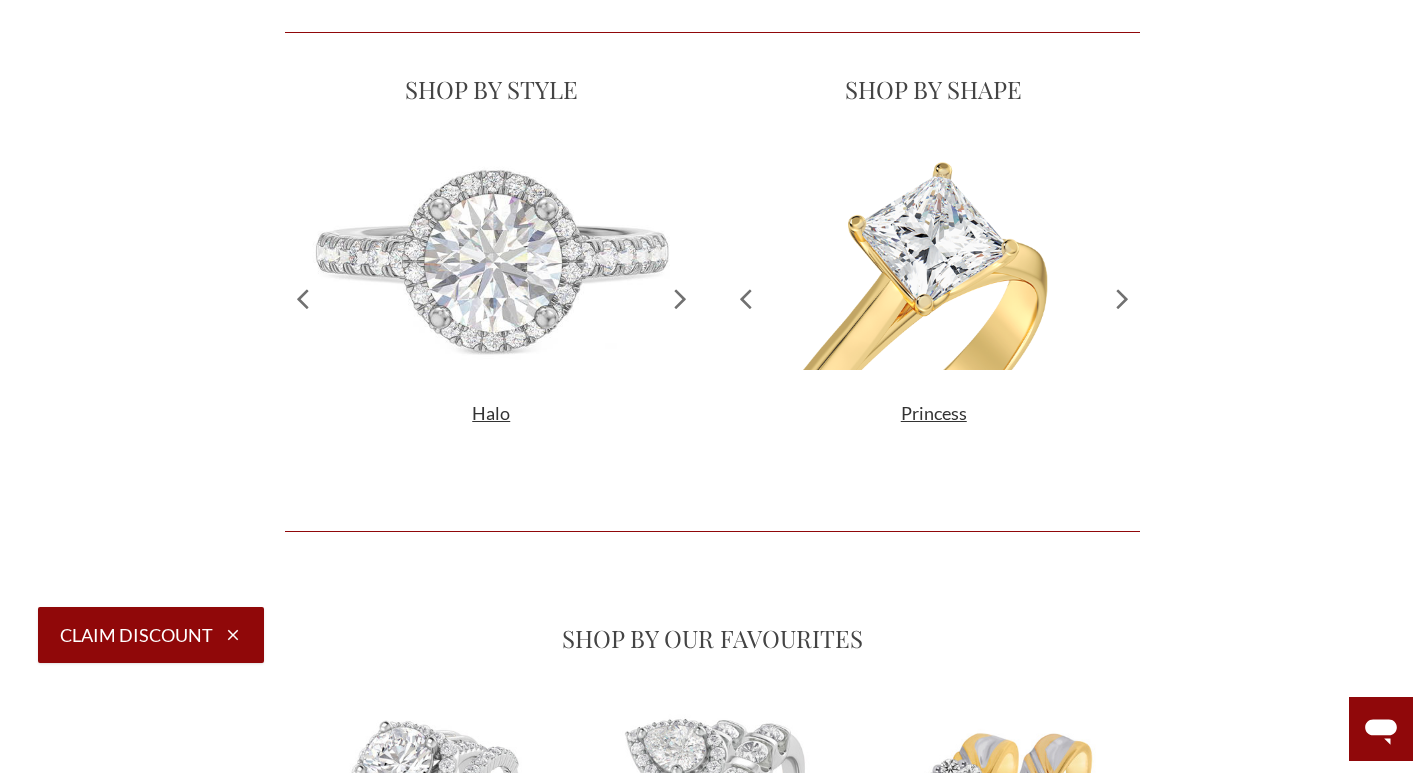 click at bounding box center (934, 257) 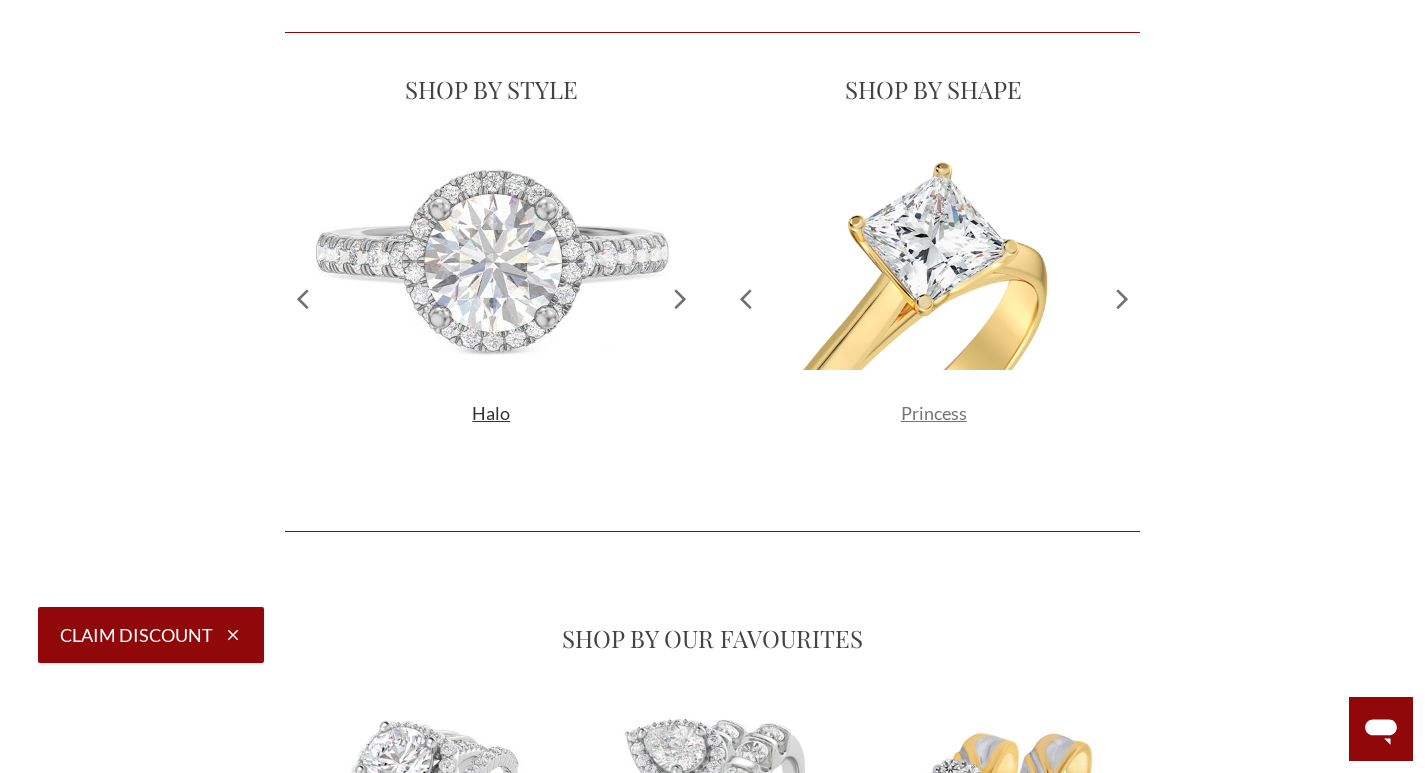 click on "Princess" at bounding box center [934, 413] 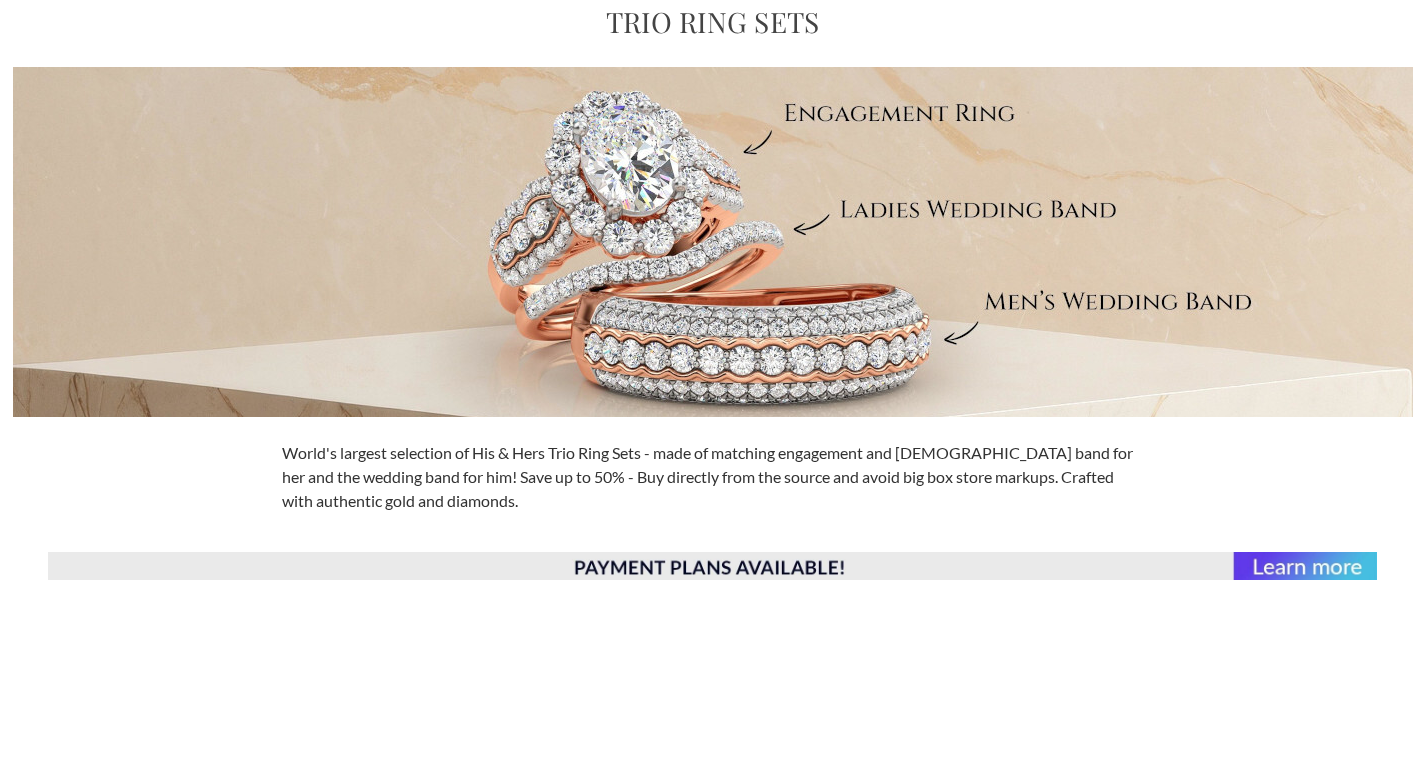 scroll, scrollTop: 400, scrollLeft: 0, axis: vertical 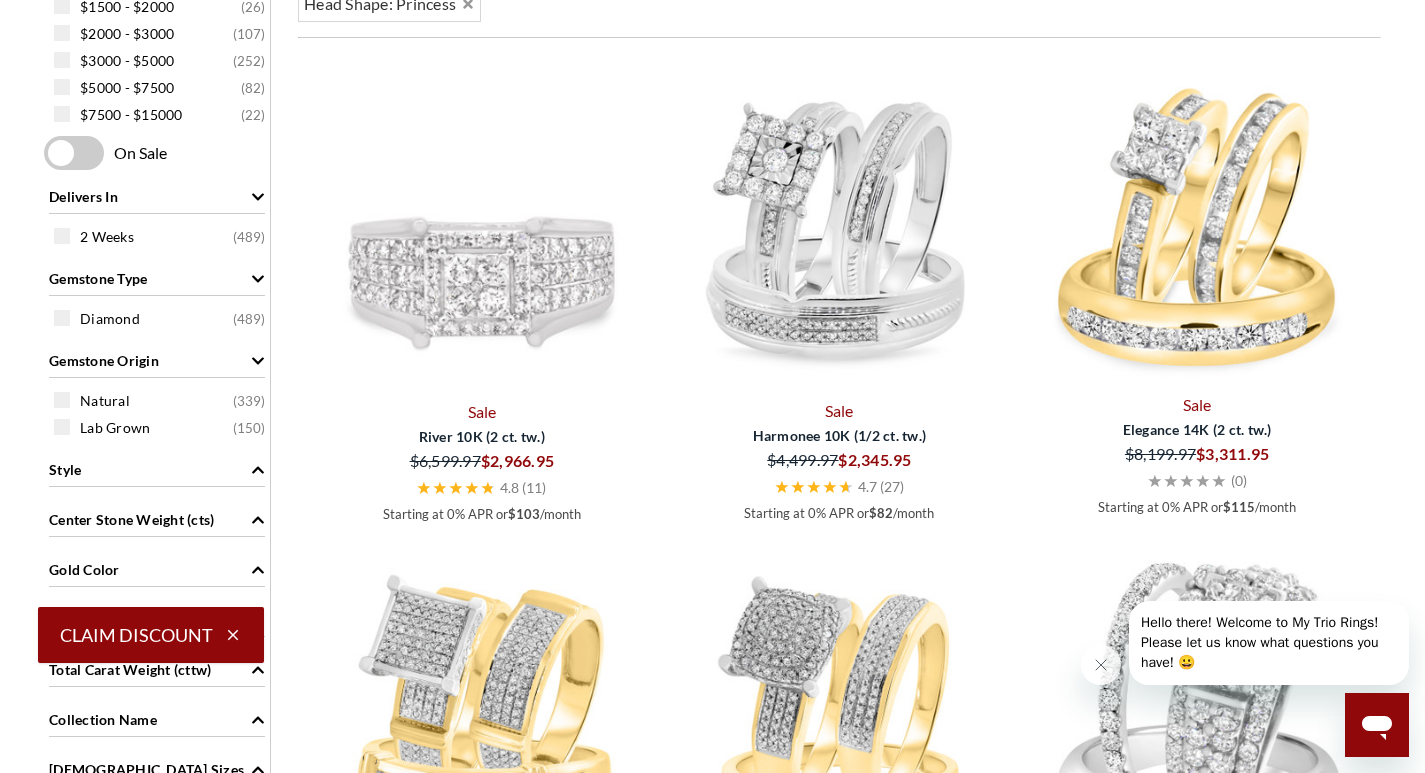 click at bounding box center (482, 222) 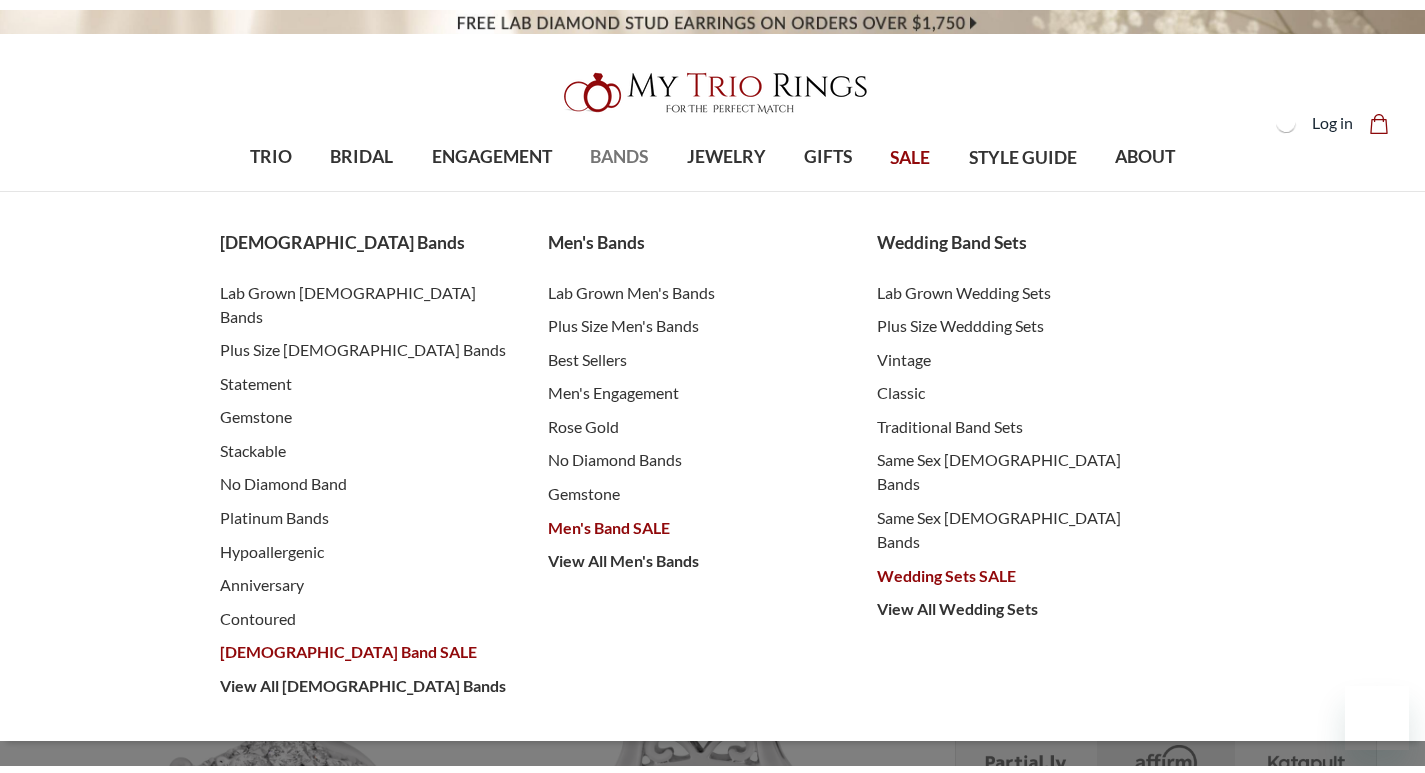 scroll, scrollTop: 0, scrollLeft: 0, axis: both 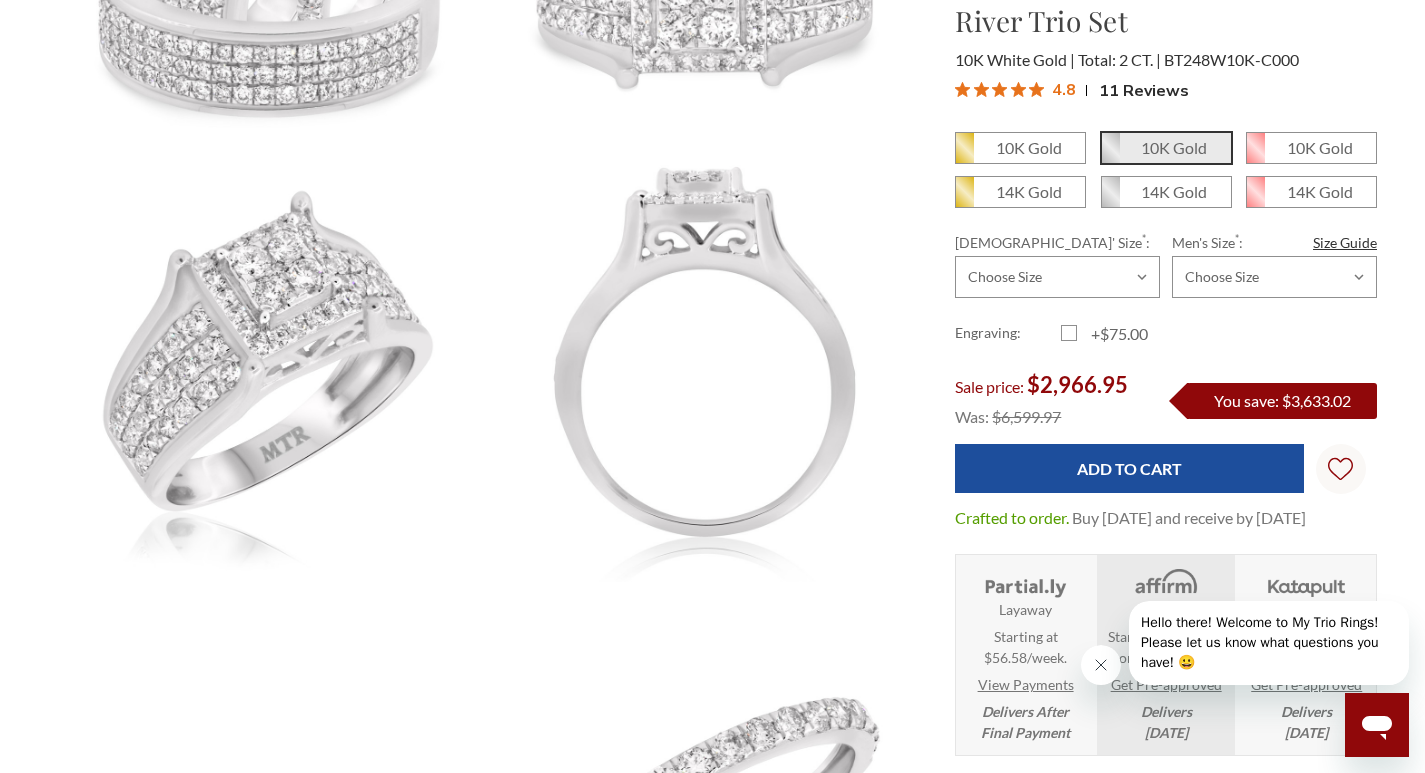 click 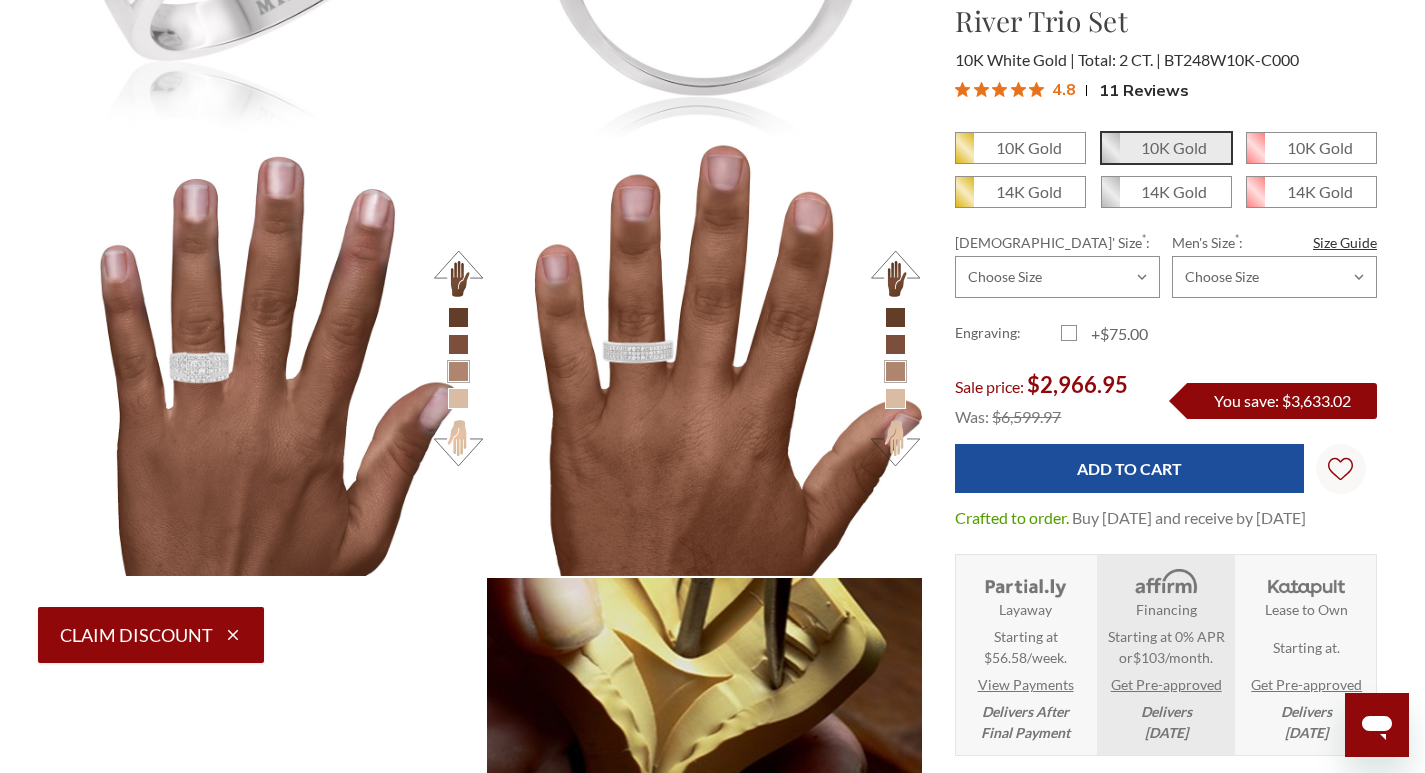 scroll, scrollTop: 2500, scrollLeft: 0, axis: vertical 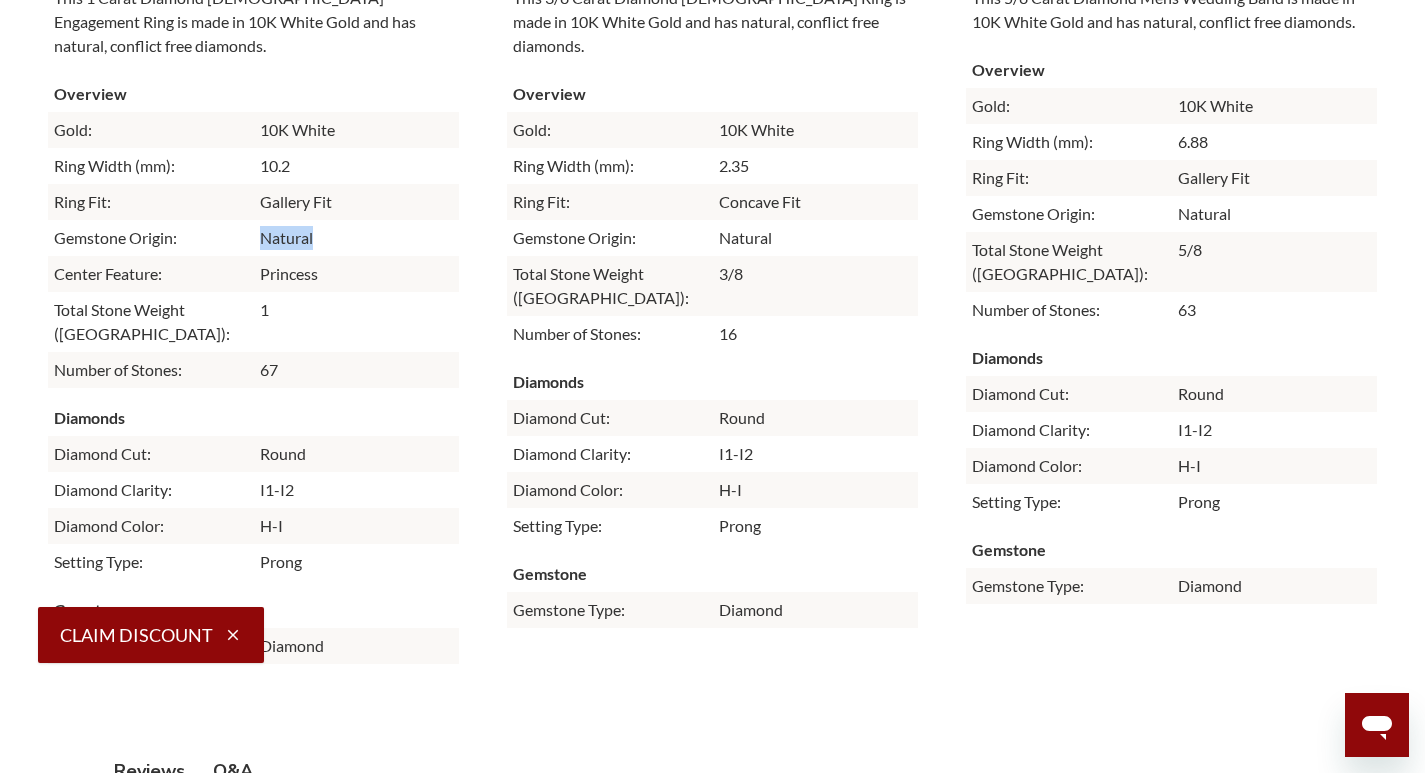 drag, startPoint x: 271, startPoint y: 211, endPoint x: 336, endPoint y: 211, distance: 65 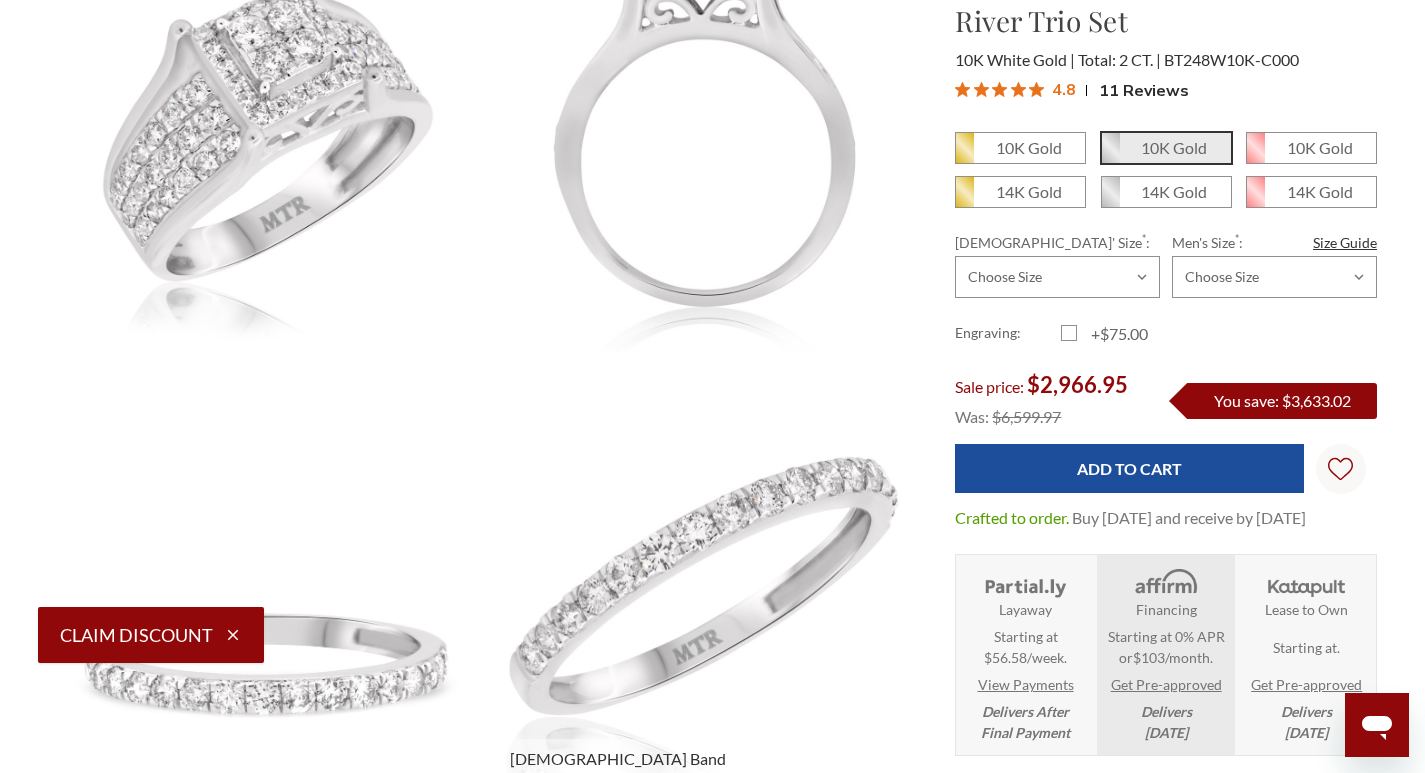 scroll, scrollTop: 60, scrollLeft: 0, axis: vertical 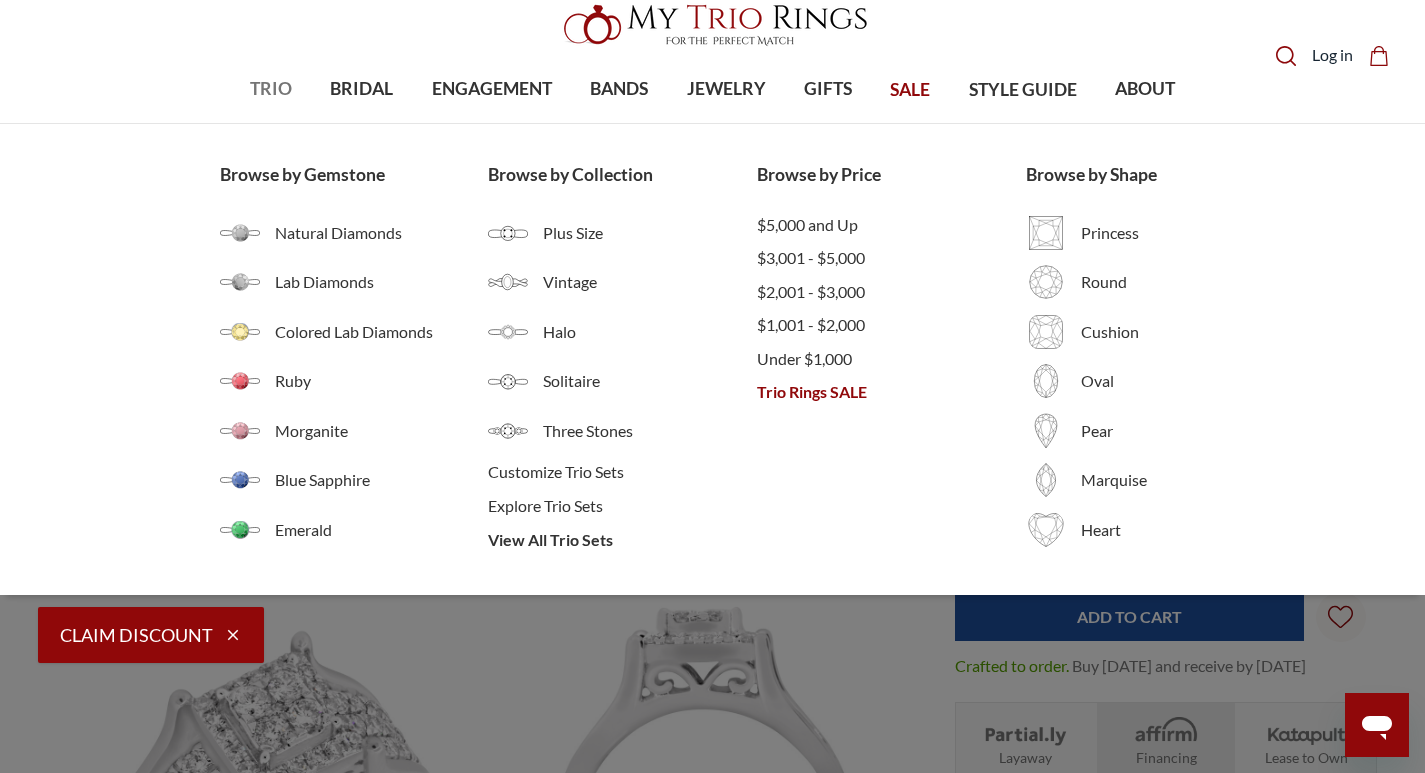 click on "TRIO" at bounding box center [271, 89] 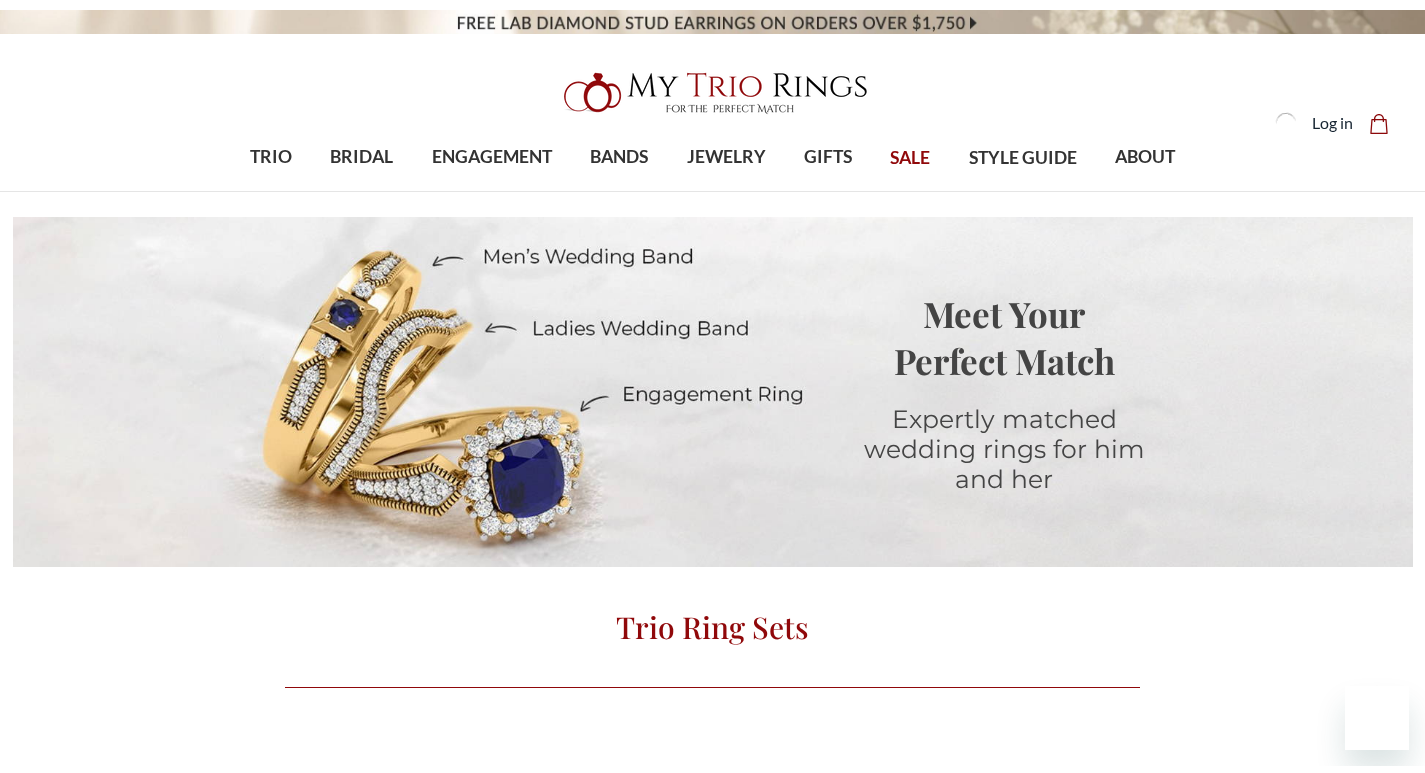 scroll, scrollTop: 600, scrollLeft: 0, axis: vertical 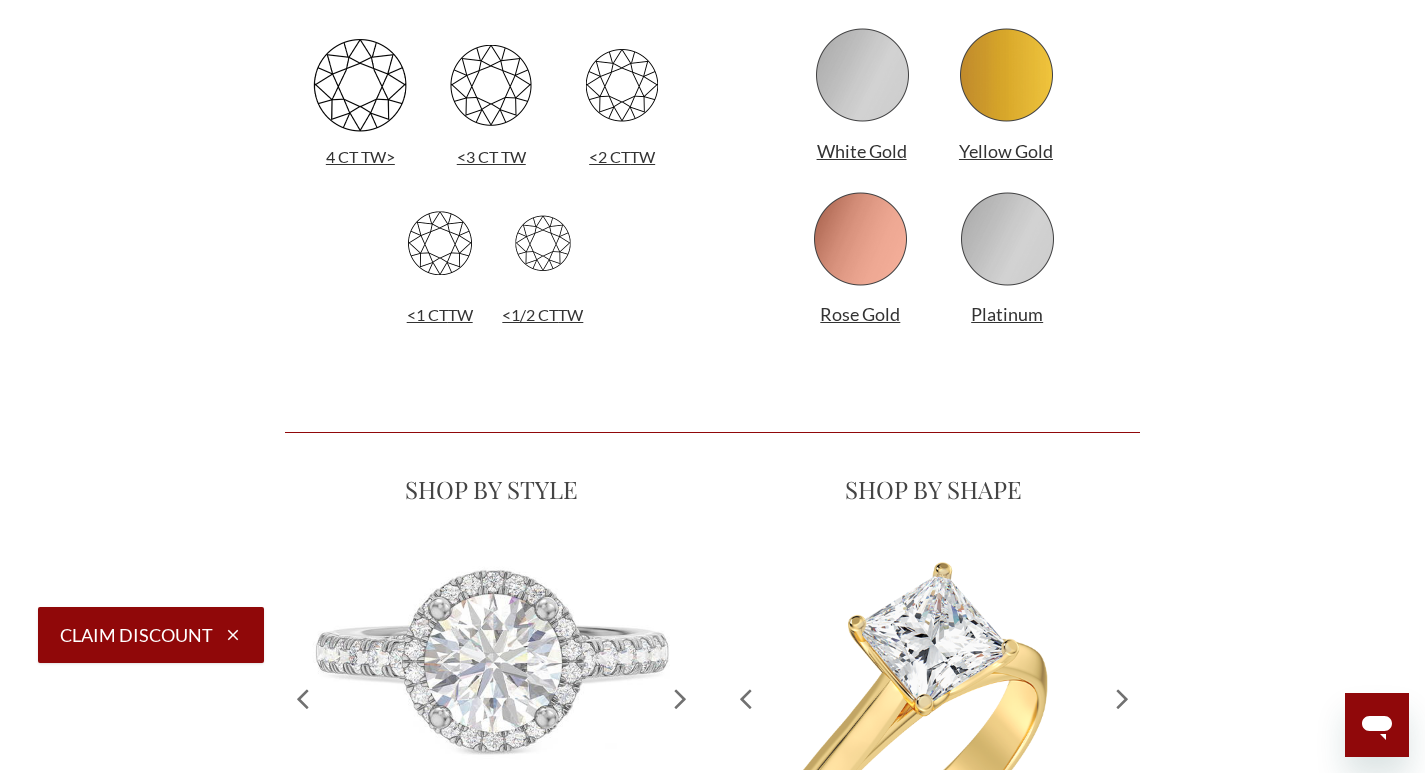 click at bounding box center [491, 657] 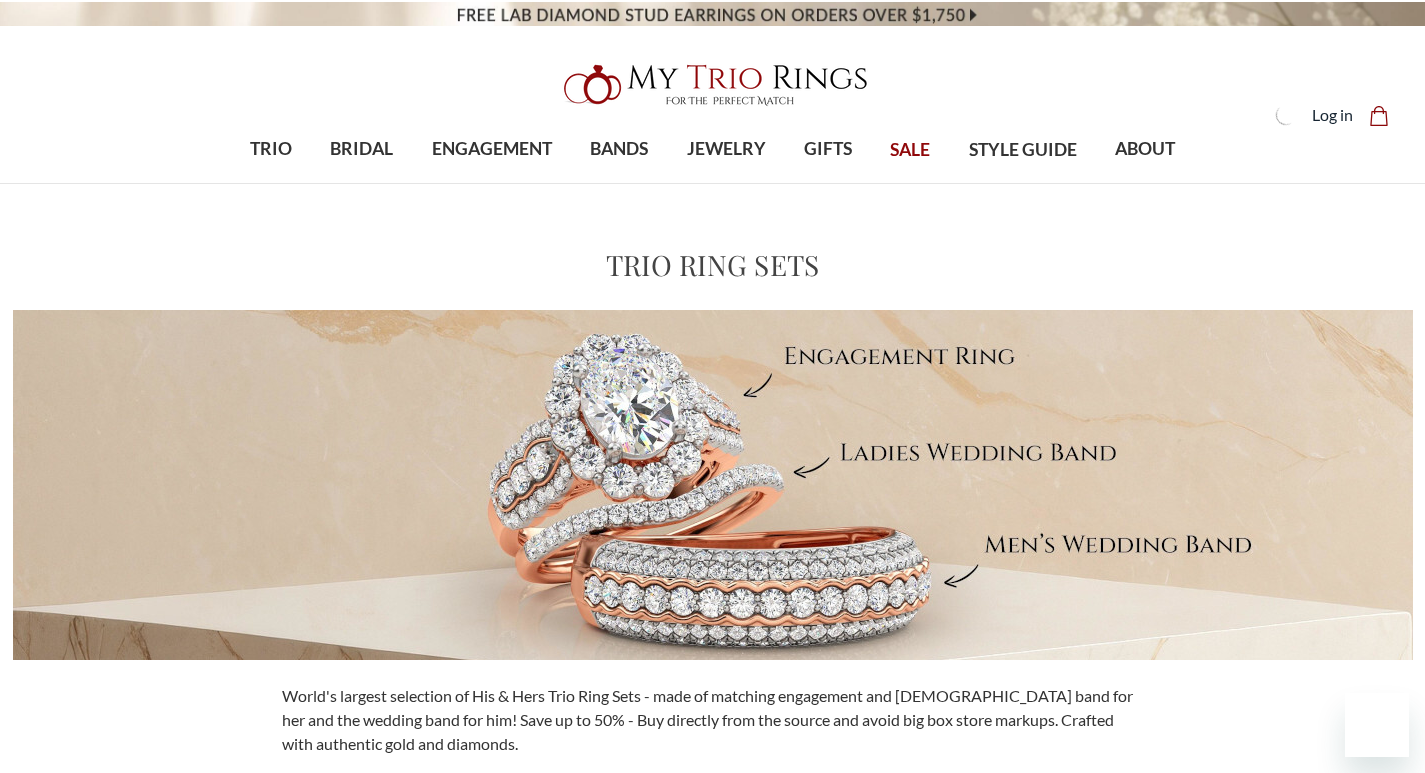 scroll, scrollTop: 500, scrollLeft: 0, axis: vertical 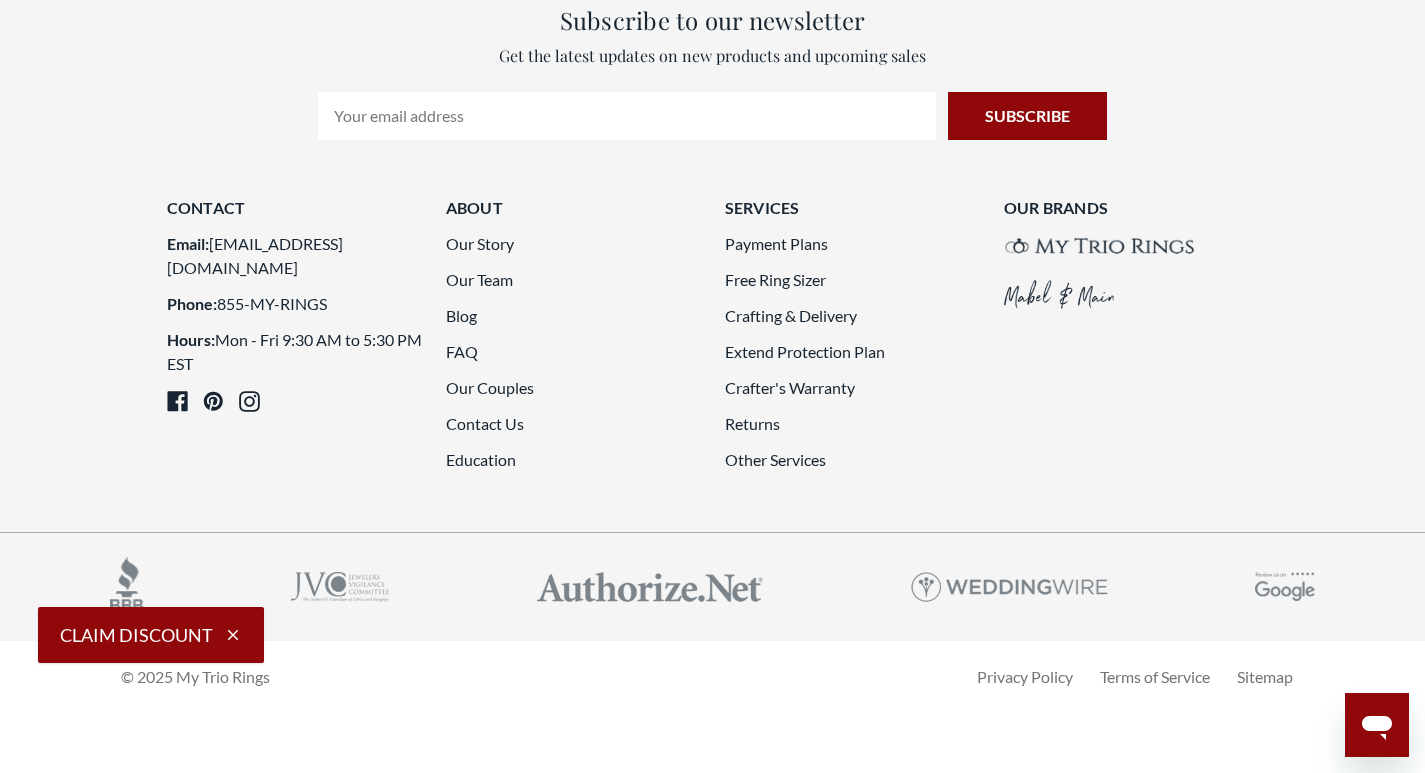 click on "2" 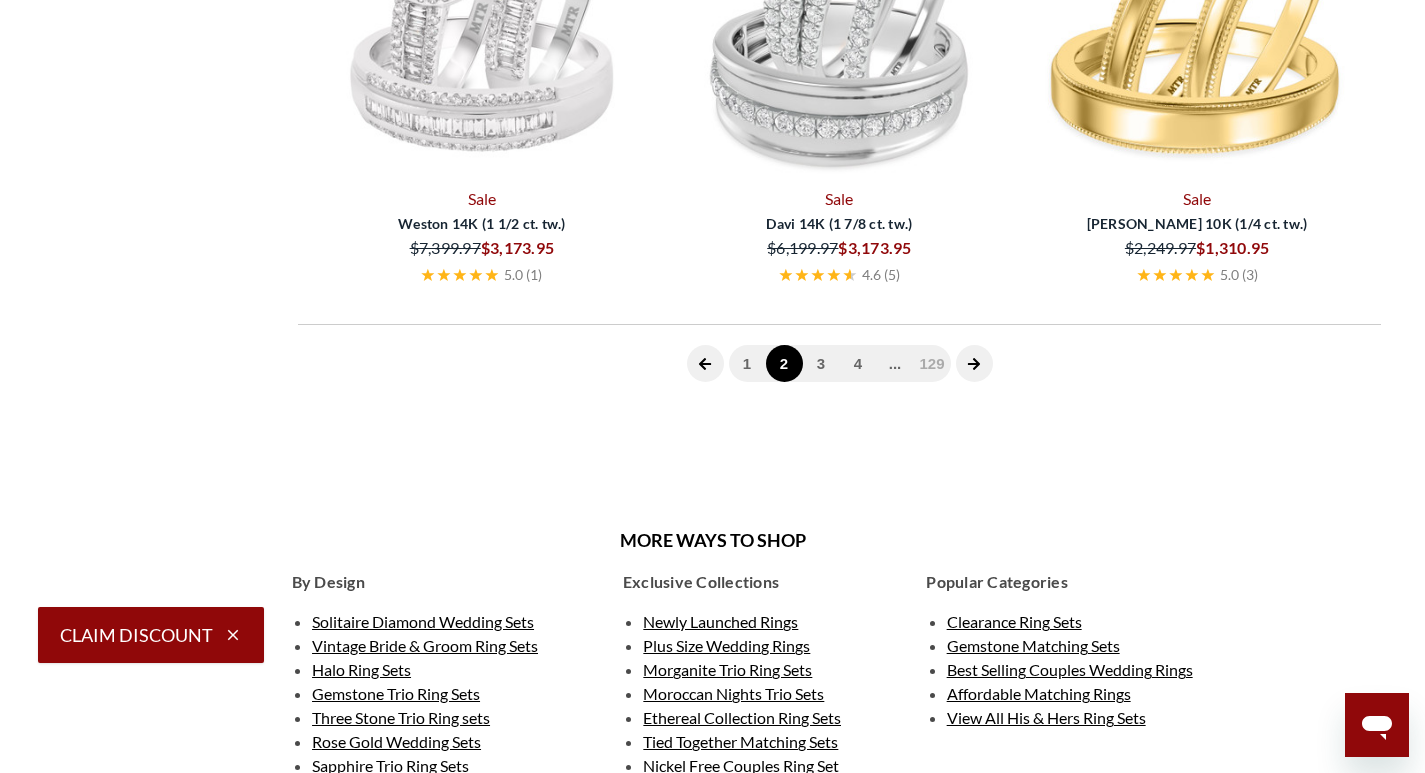 scroll, scrollTop: 823, scrollLeft: 0, axis: vertical 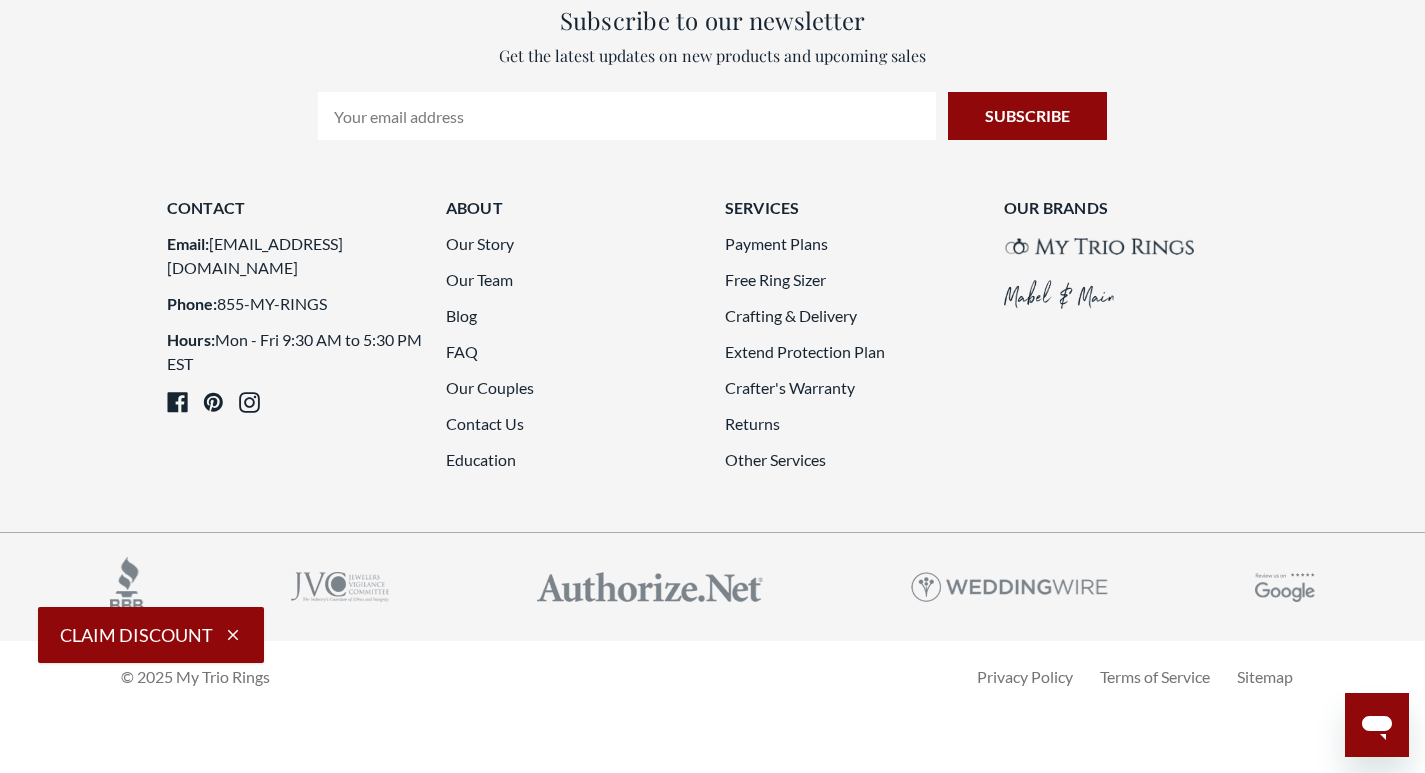 click on "4" 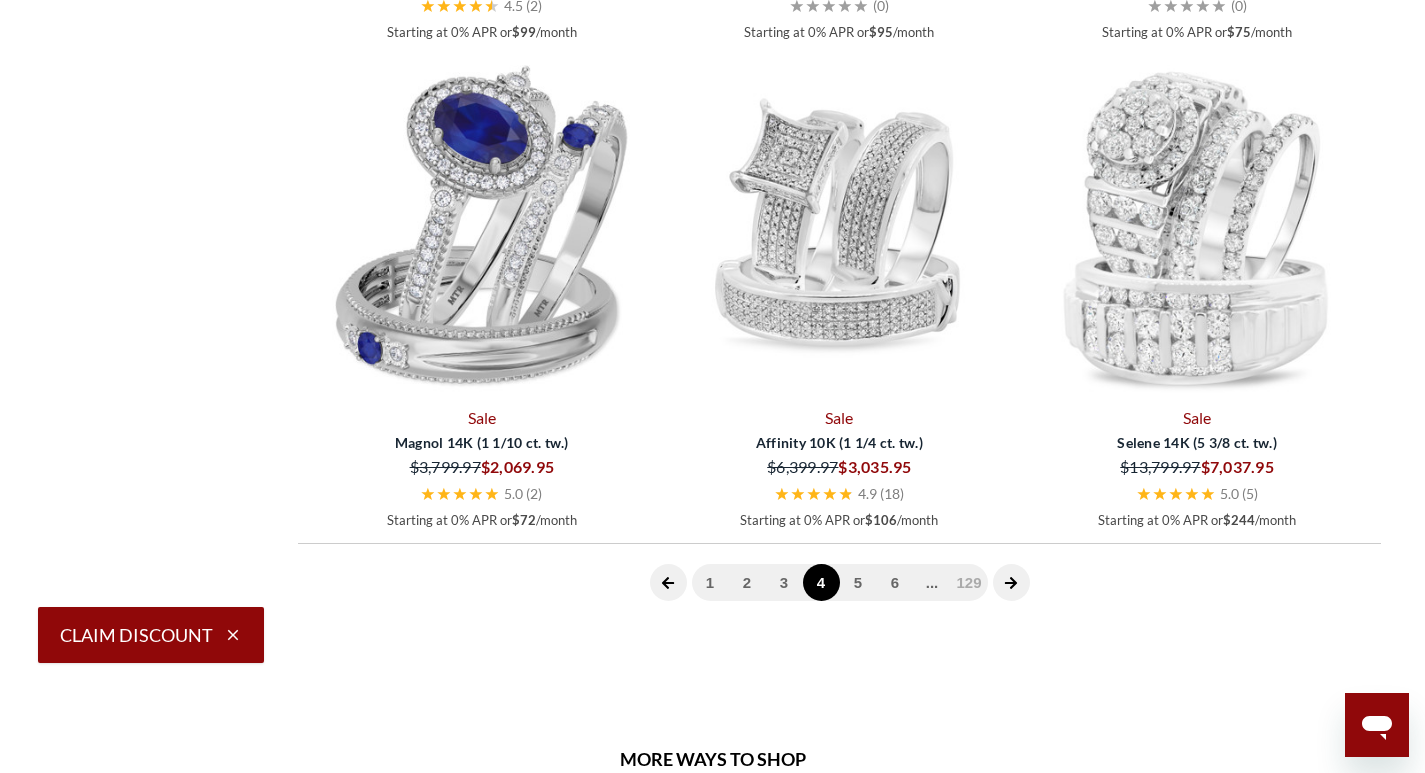 scroll, scrollTop: 3123, scrollLeft: 0, axis: vertical 